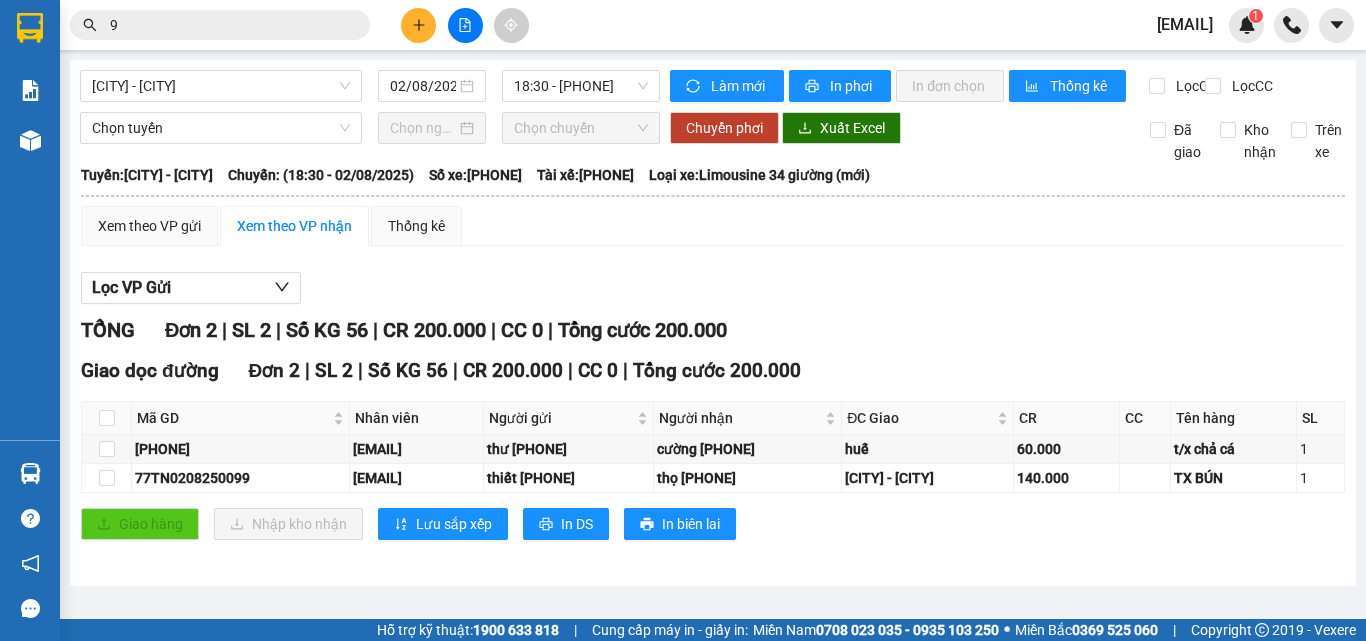 scroll, scrollTop: 0, scrollLeft: 0, axis: both 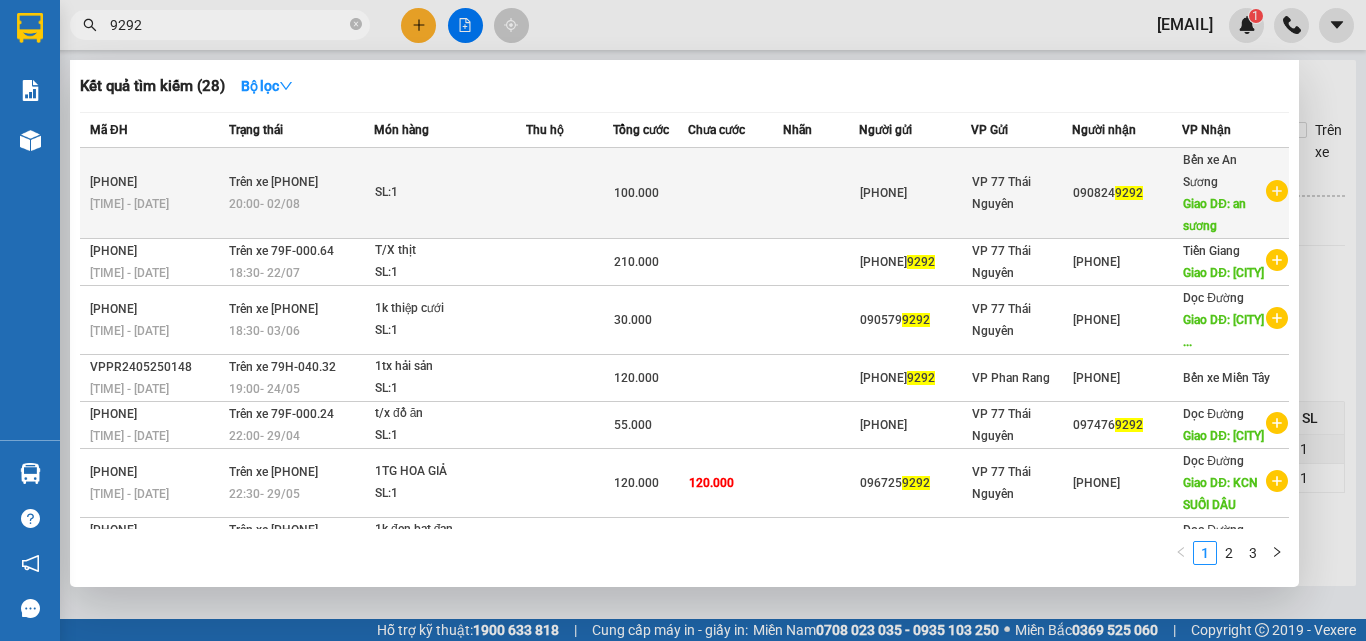type on "9292" 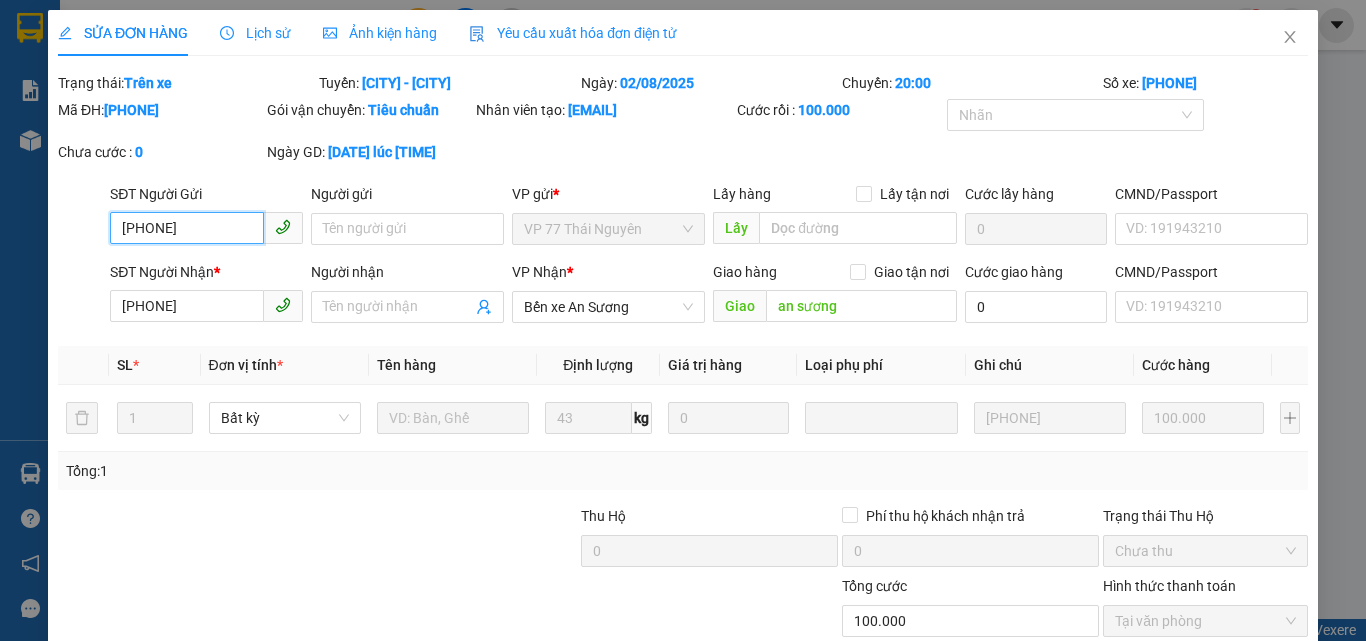 type on "[PHONE]" 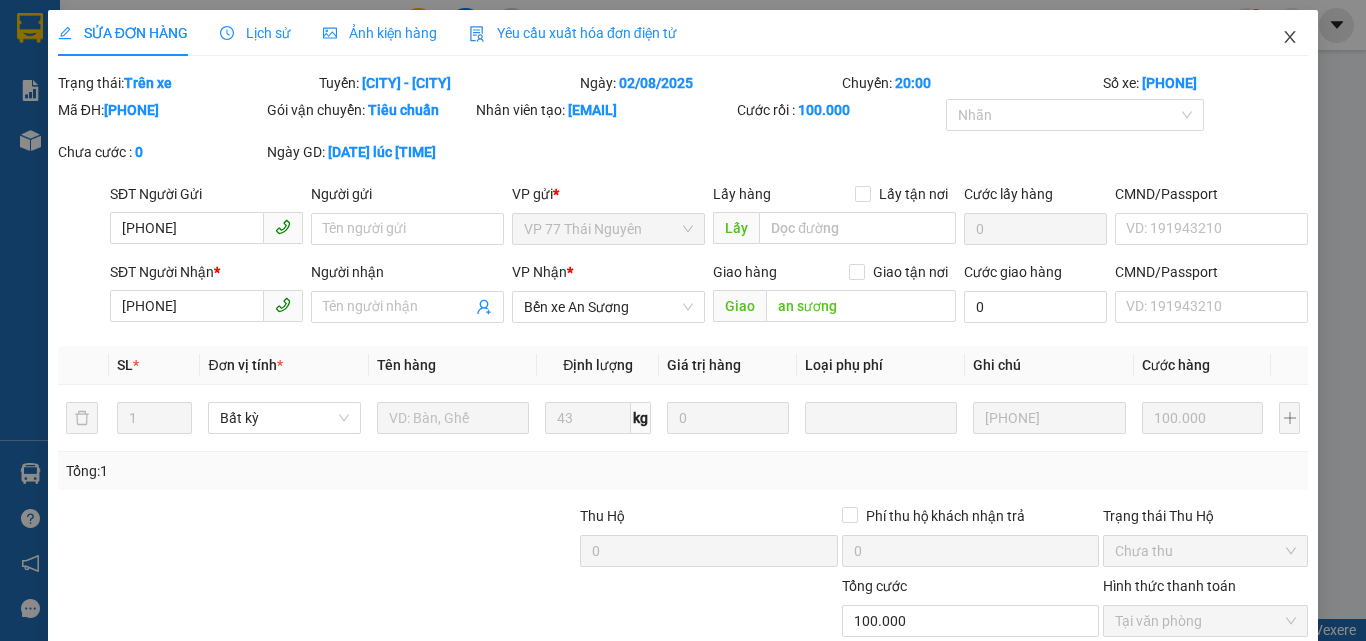 click 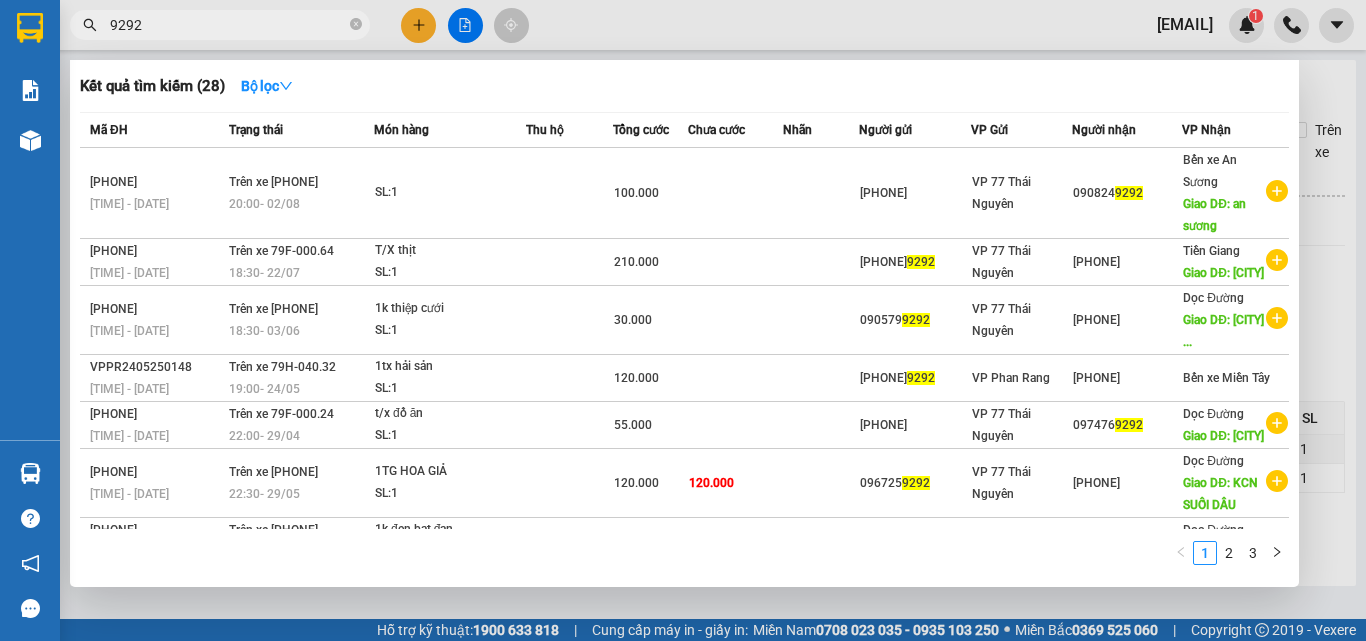 click on "9292" at bounding box center (228, 25) 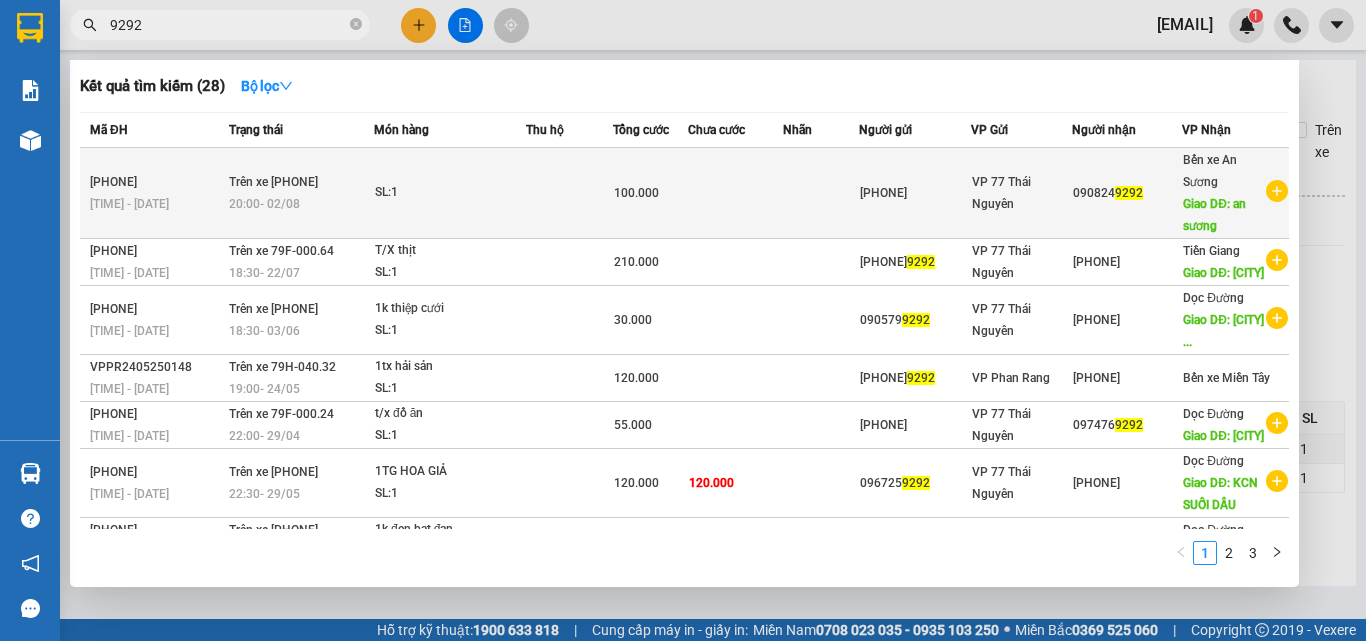 click on "[PHONE]" at bounding box center (915, 193) 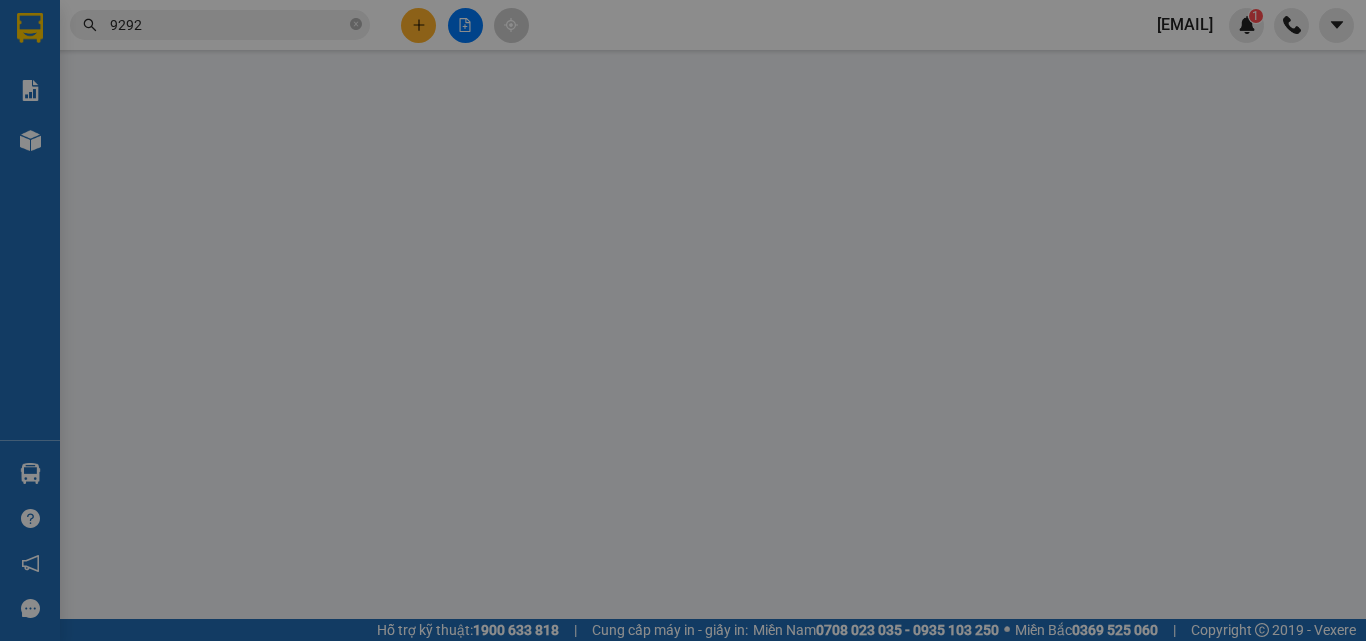 type on "[PHONE]" 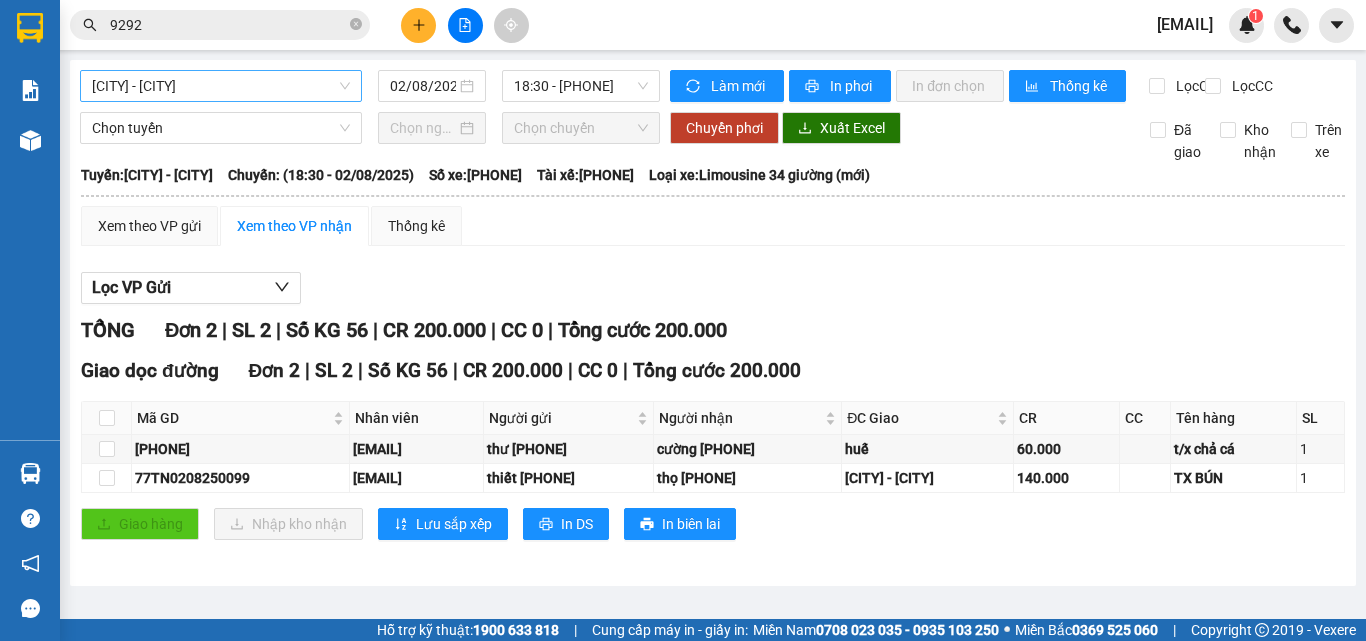 click on "[CITY] - [CITY]" at bounding box center [221, 86] 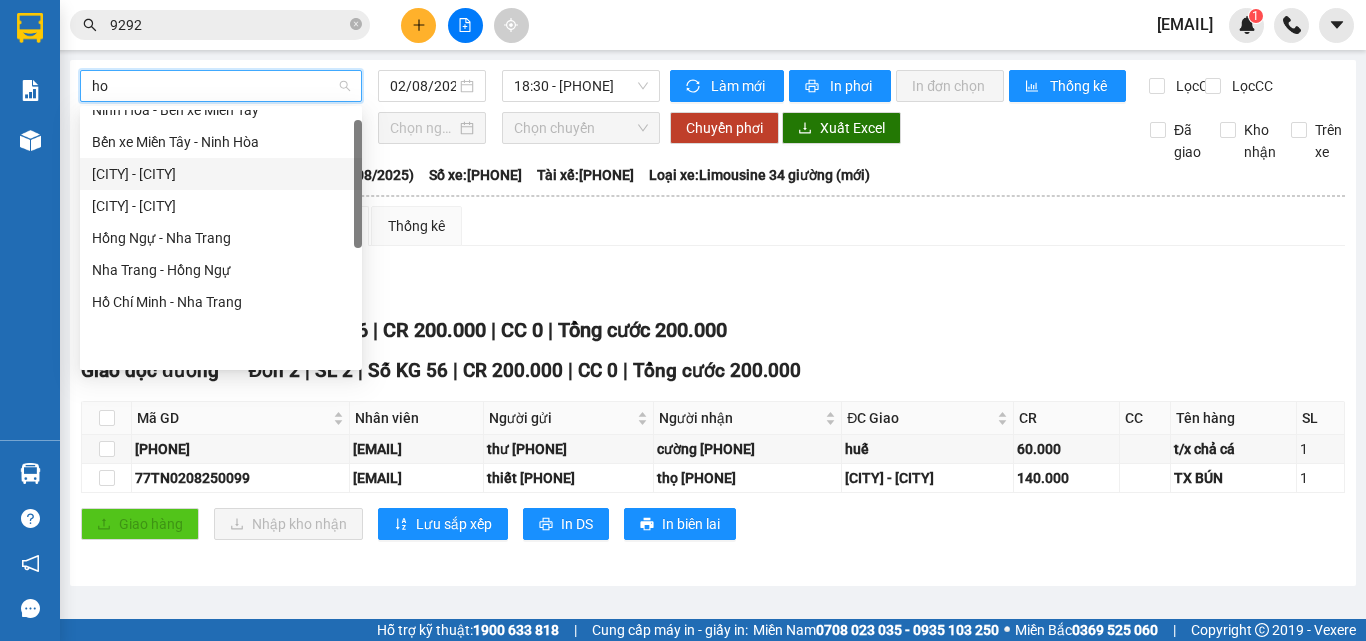 scroll, scrollTop: 0, scrollLeft: 0, axis: both 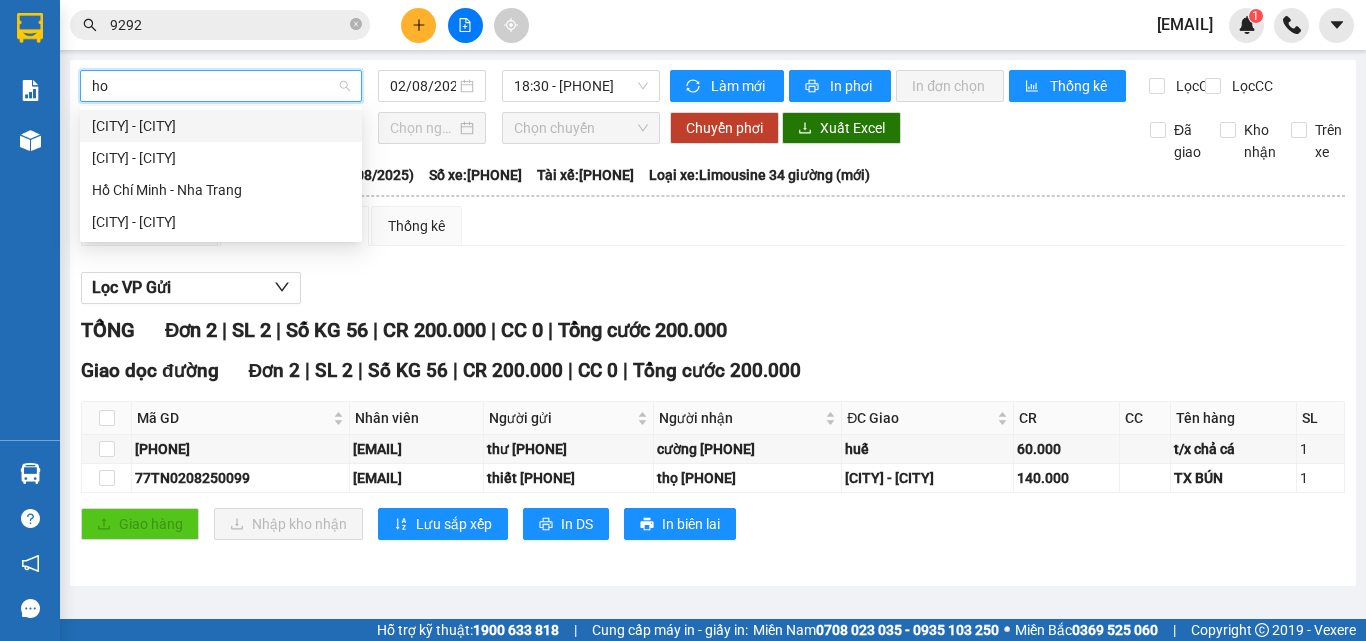 type on "ho c" 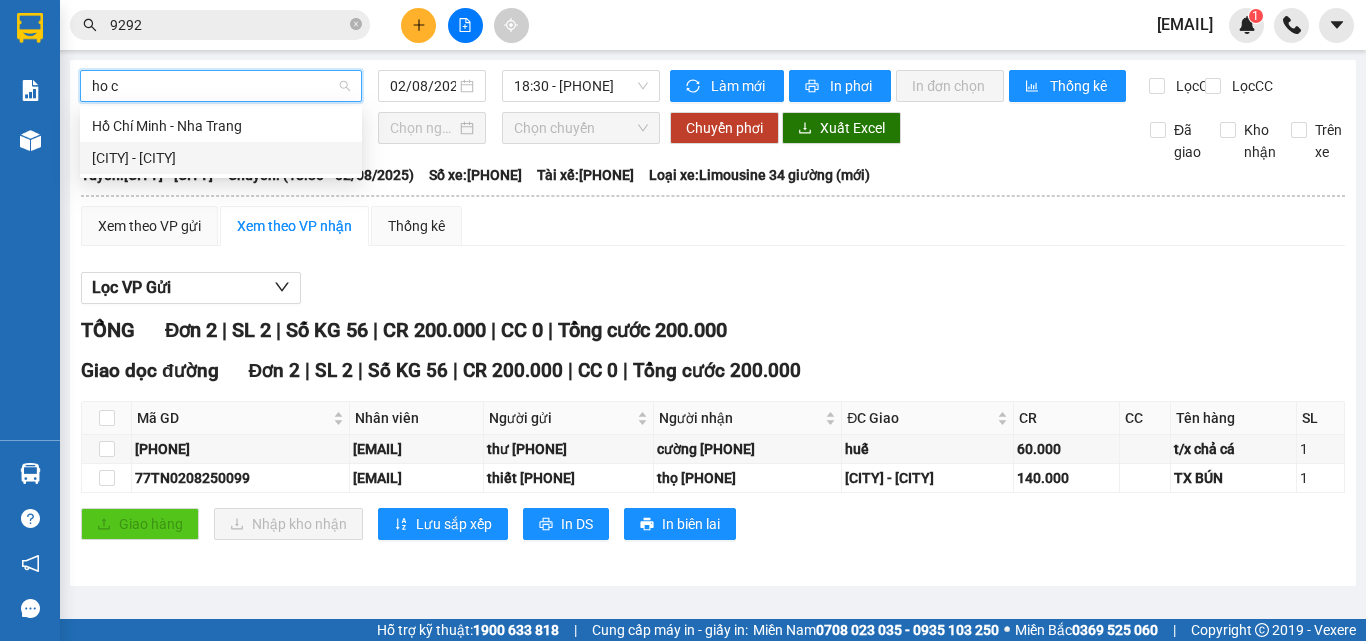 click on "[CITY] - [CITY]" at bounding box center [221, 158] 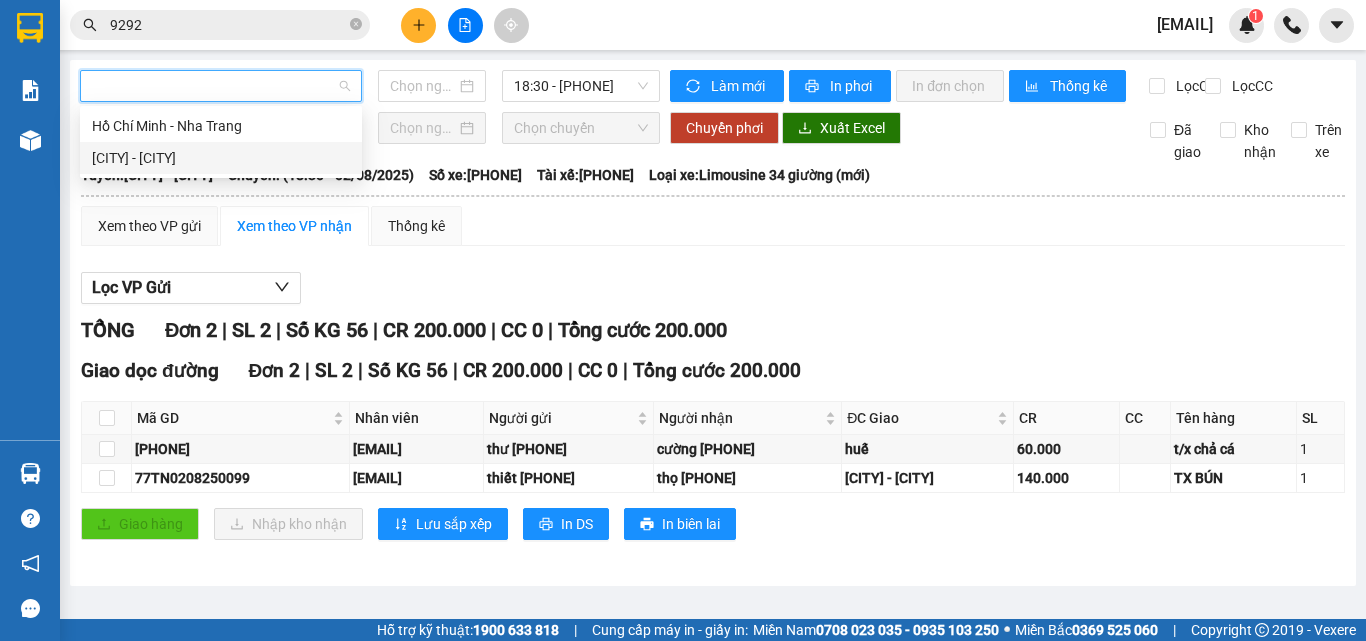 type on "02/08/2025" 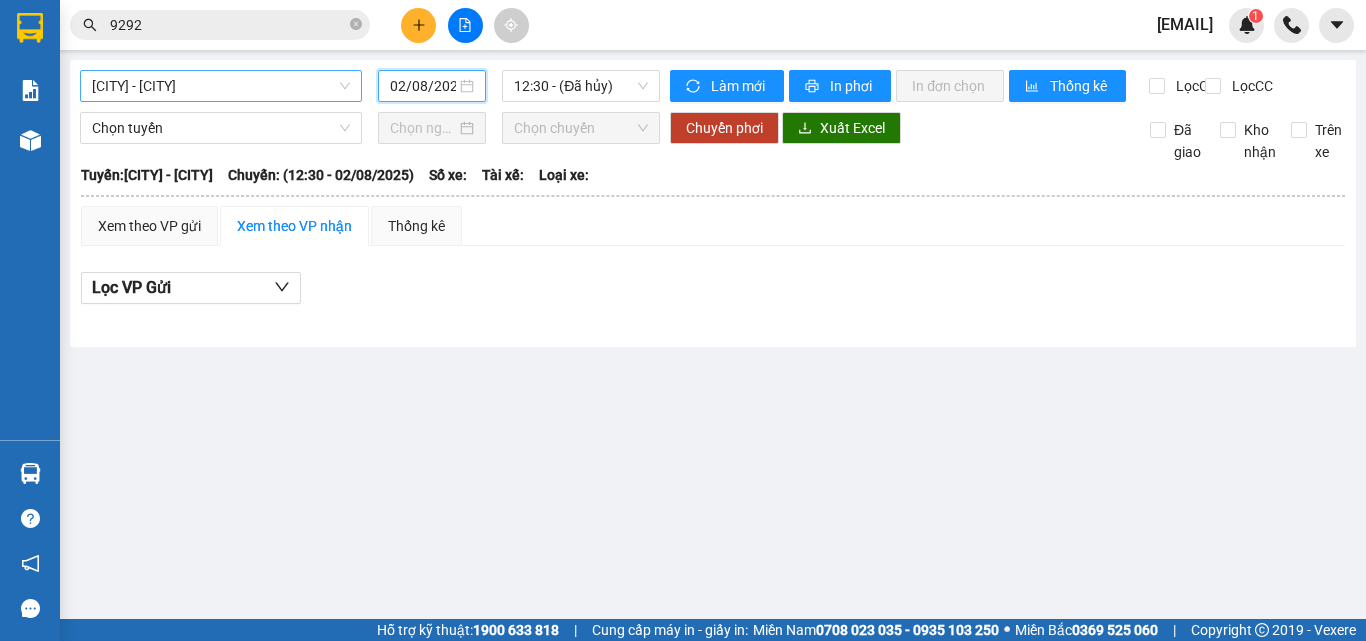 click on "02/08/2025" at bounding box center (423, 86) 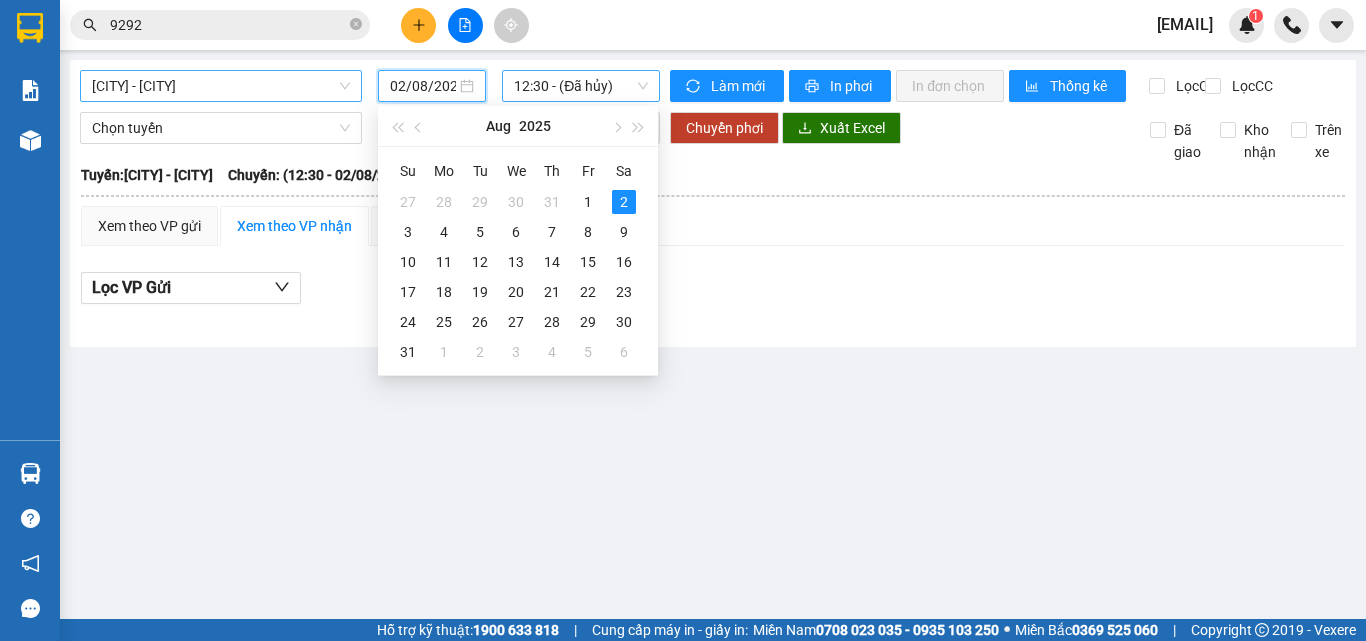 click on "12:30     - (Đã hủy)" at bounding box center [581, 86] 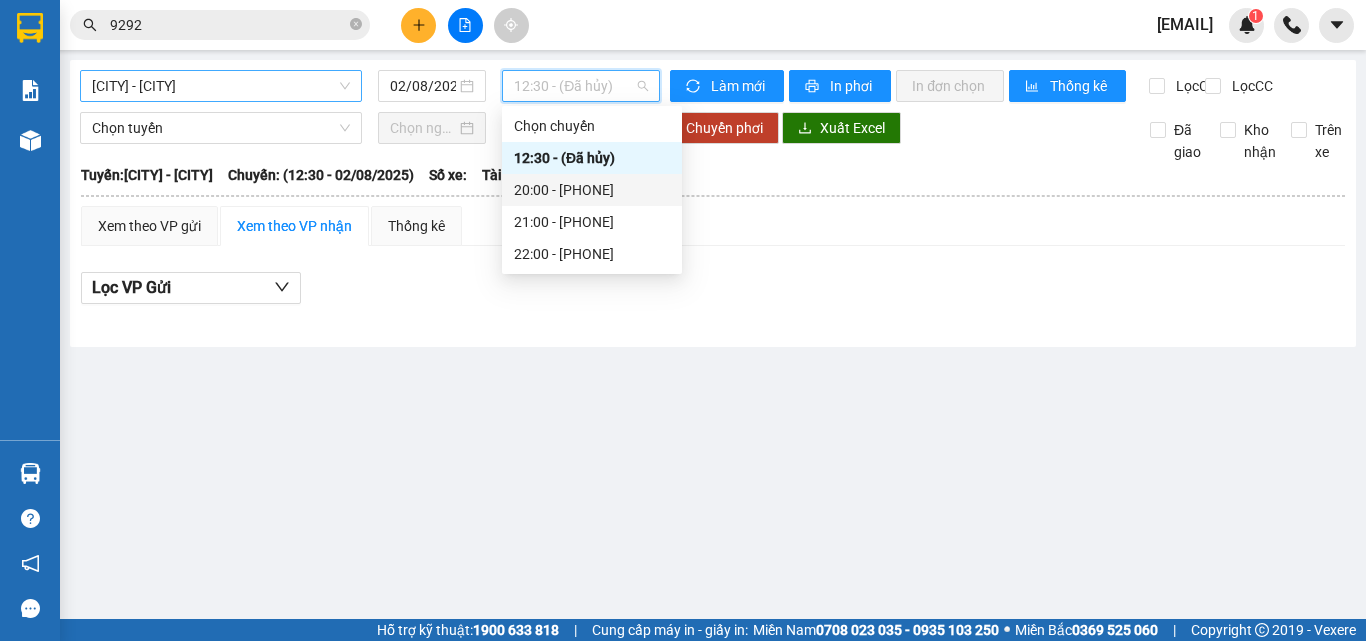 click on "[TIME] - [PHONE]" at bounding box center (592, 190) 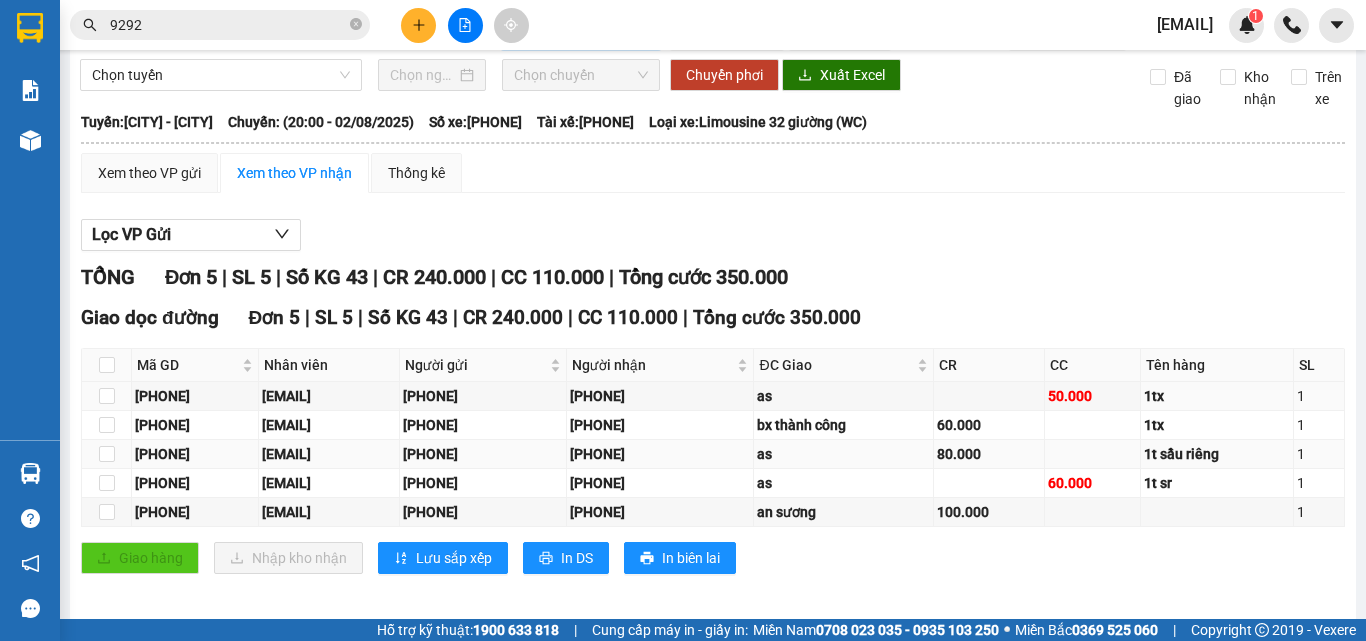 scroll, scrollTop: 81, scrollLeft: 0, axis: vertical 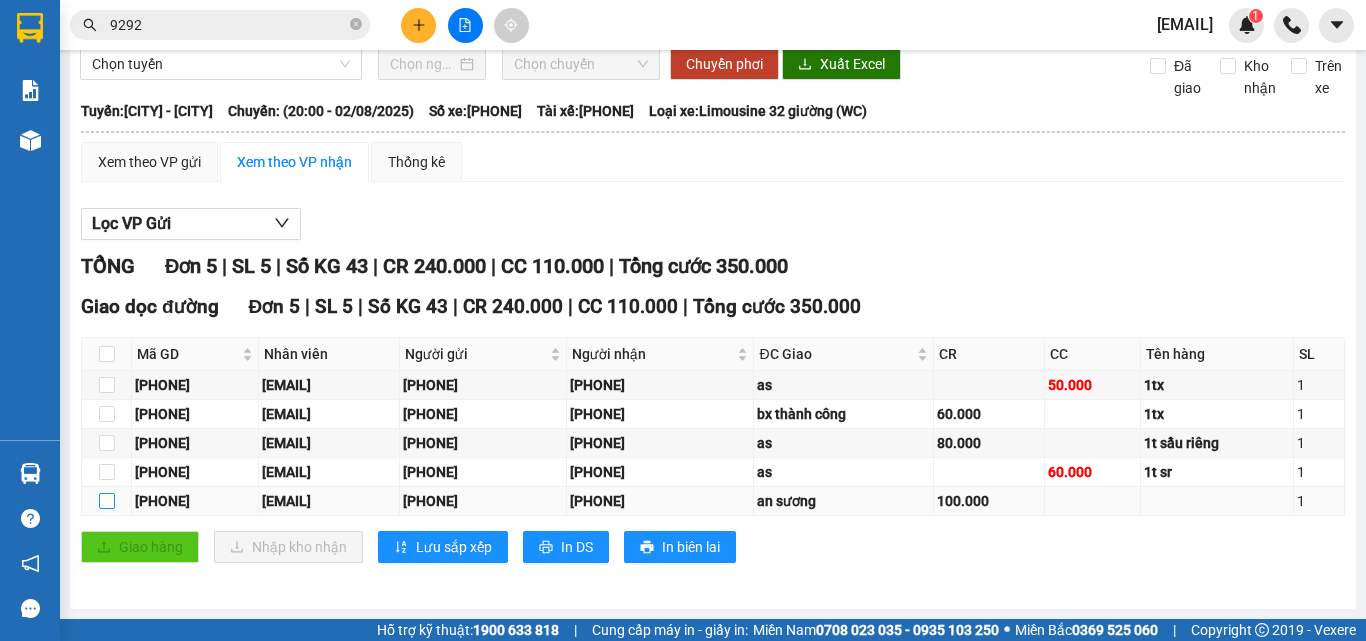 click at bounding box center (107, 501) 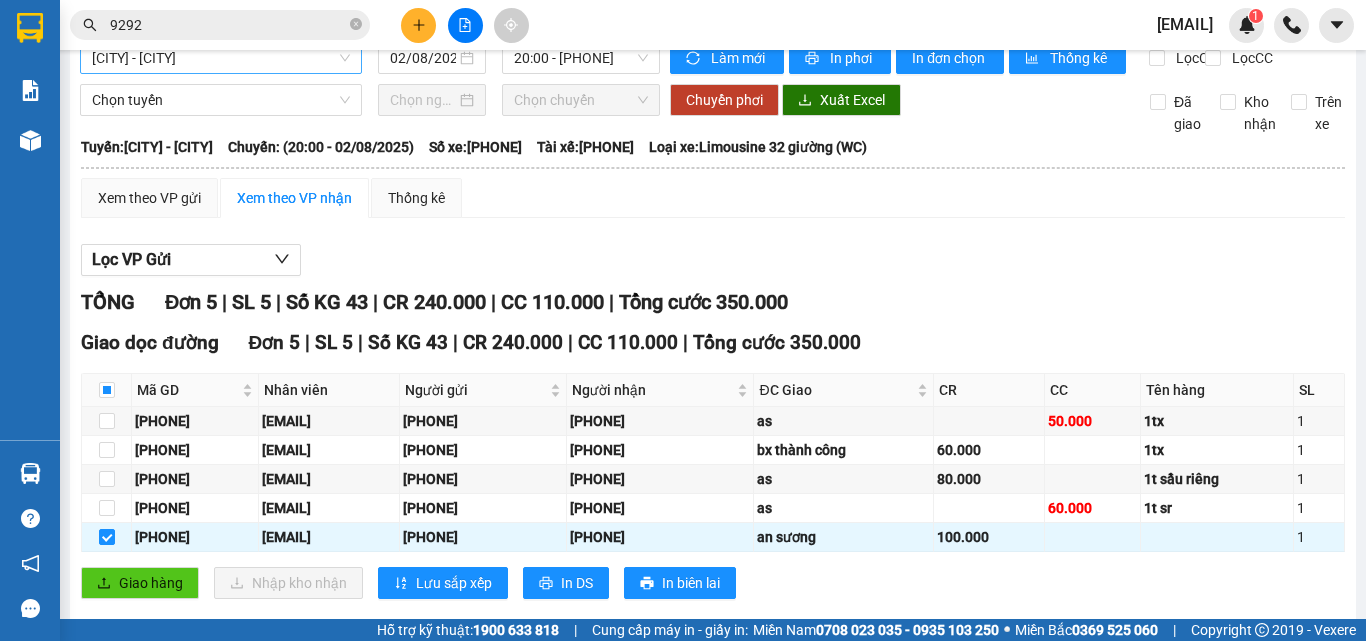 scroll, scrollTop: 0, scrollLeft: 0, axis: both 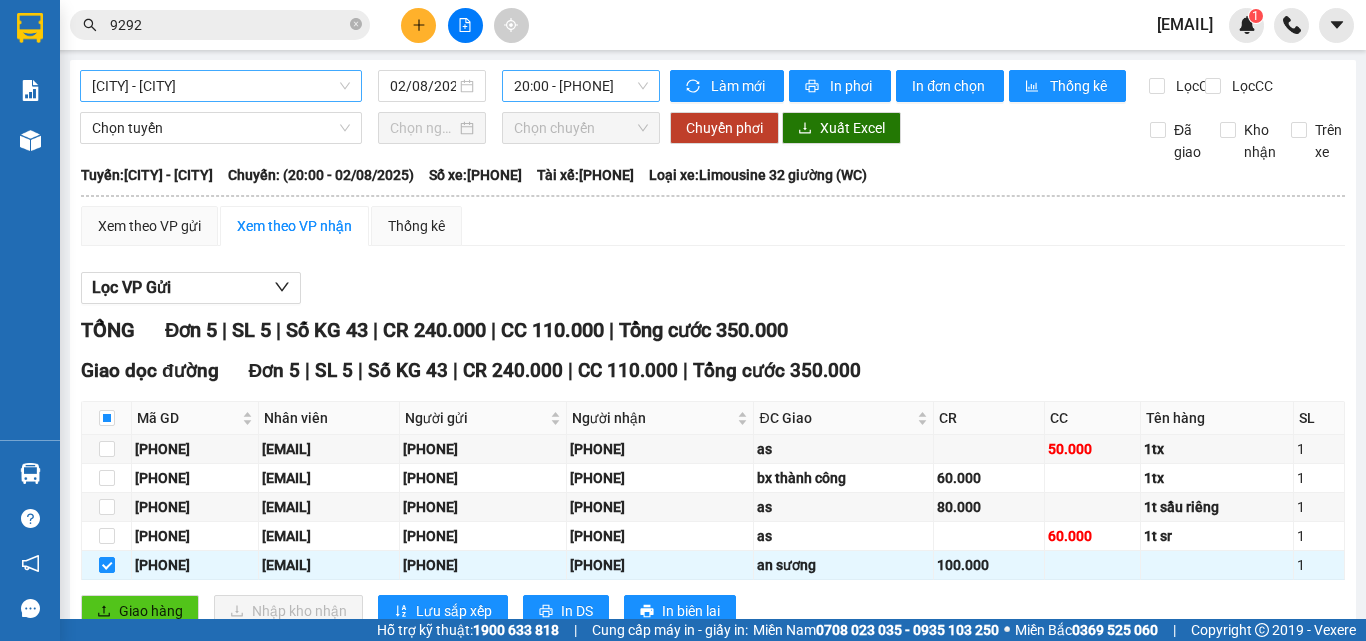 click on "[TIME] - [PHONE]" at bounding box center (581, 86) 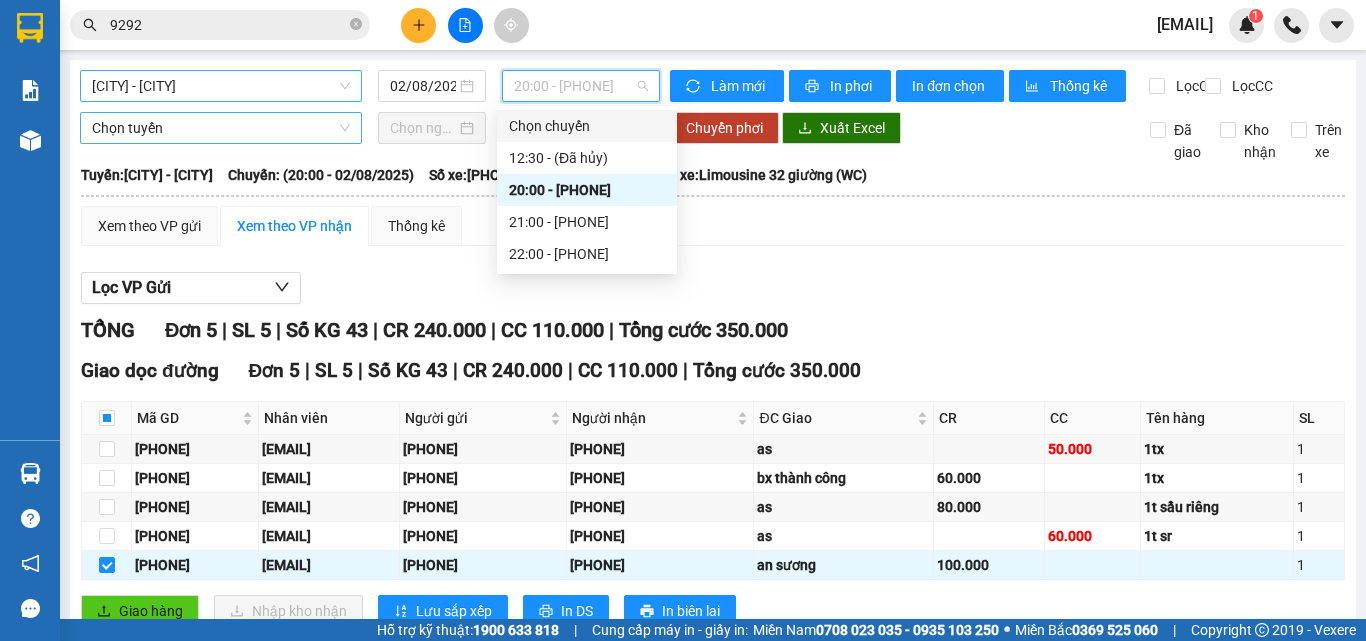 click on "Chọn tuyến" at bounding box center [221, 128] 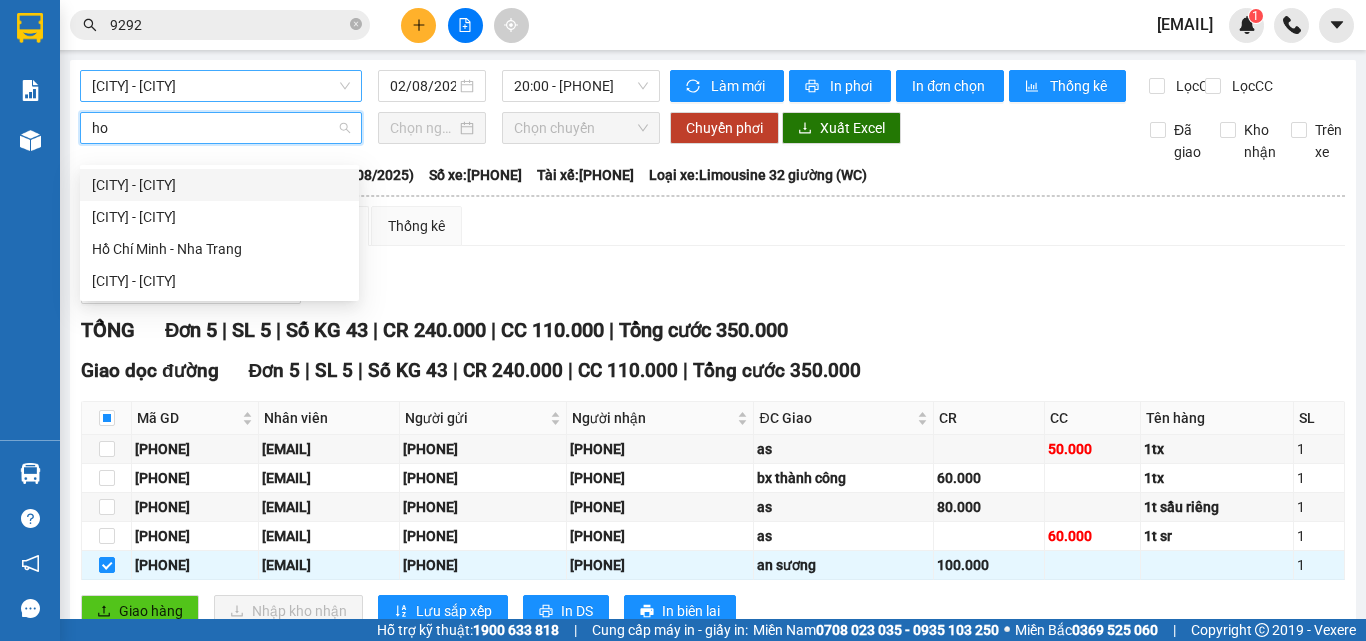 type on "ho c" 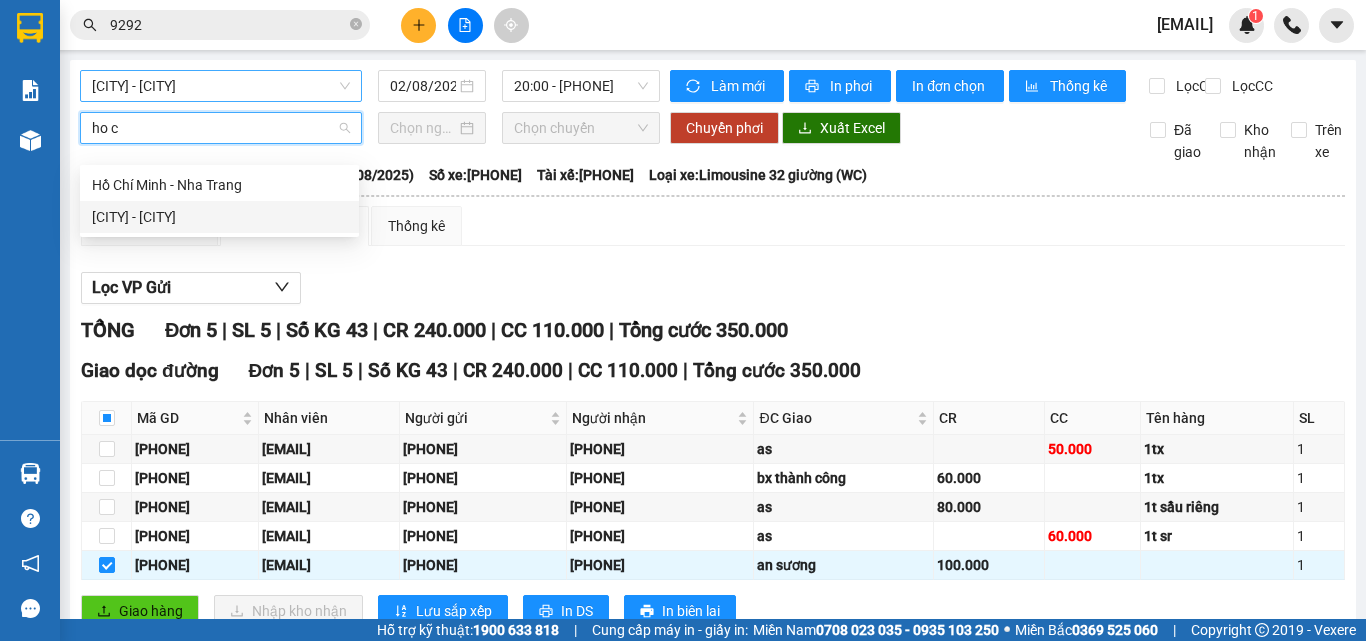 click on "[CITY] - [CITY]" at bounding box center (219, 217) 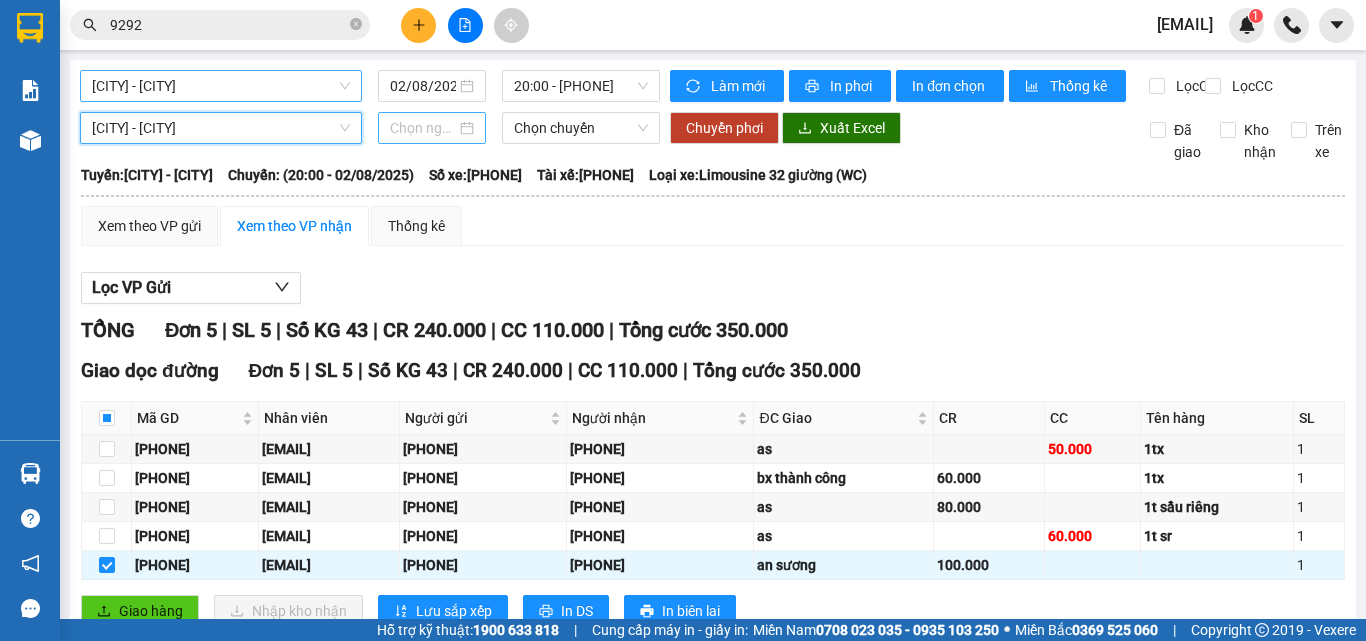 click at bounding box center (423, 128) 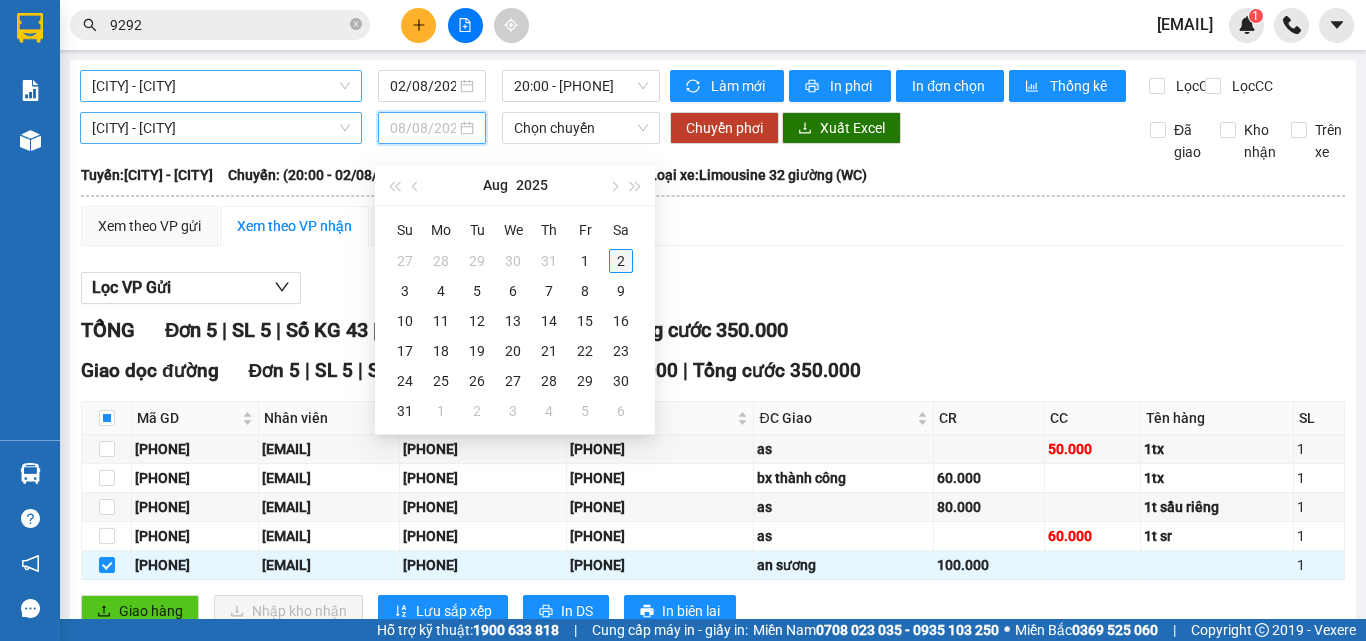 type on "02/08/2025" 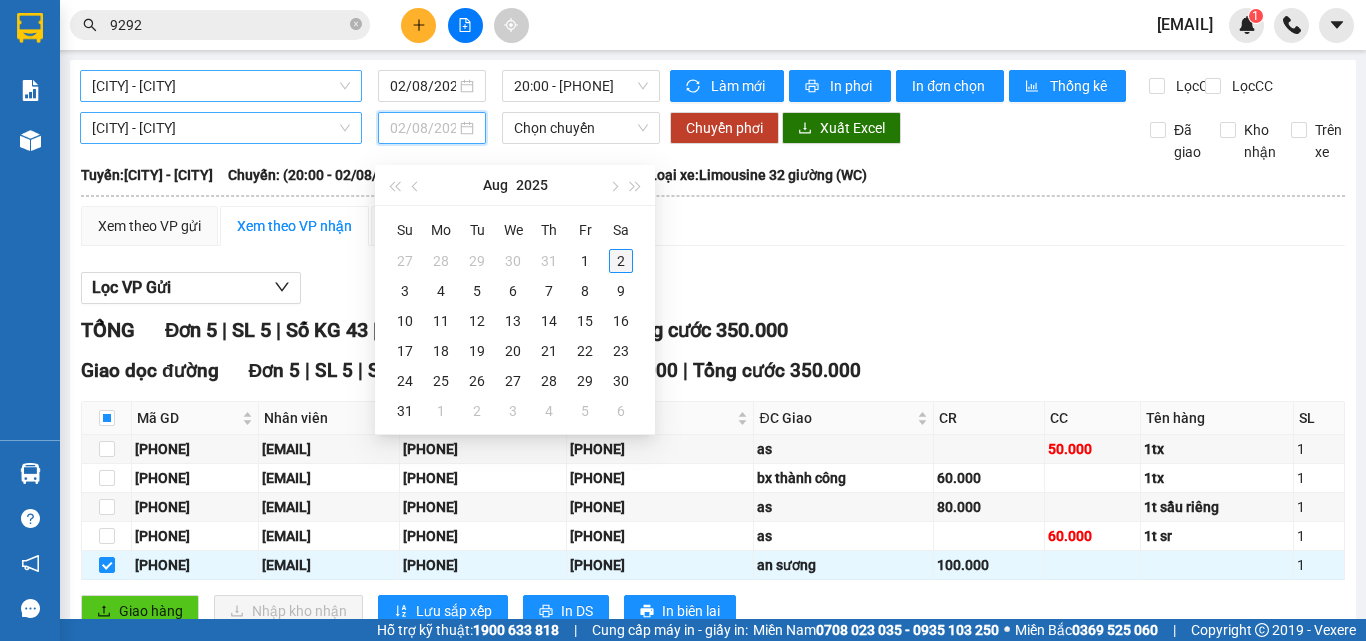 click on "2" at bounding box center [621, 261] 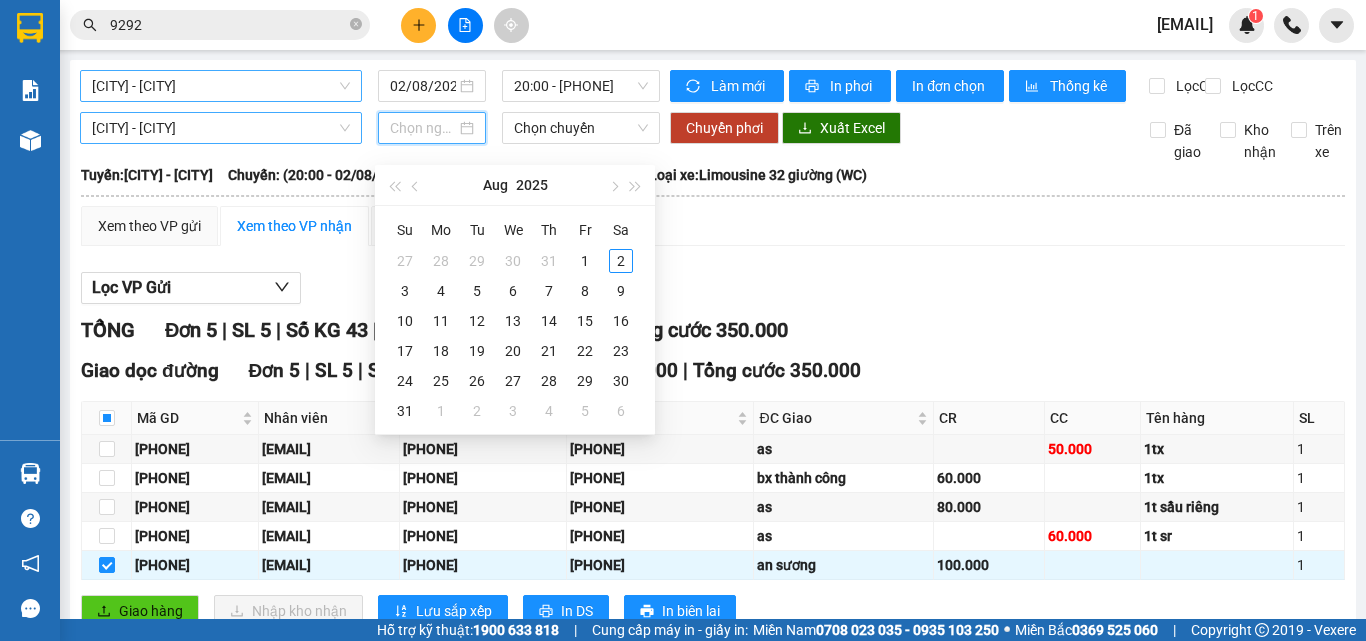 type on "02/08/2025" 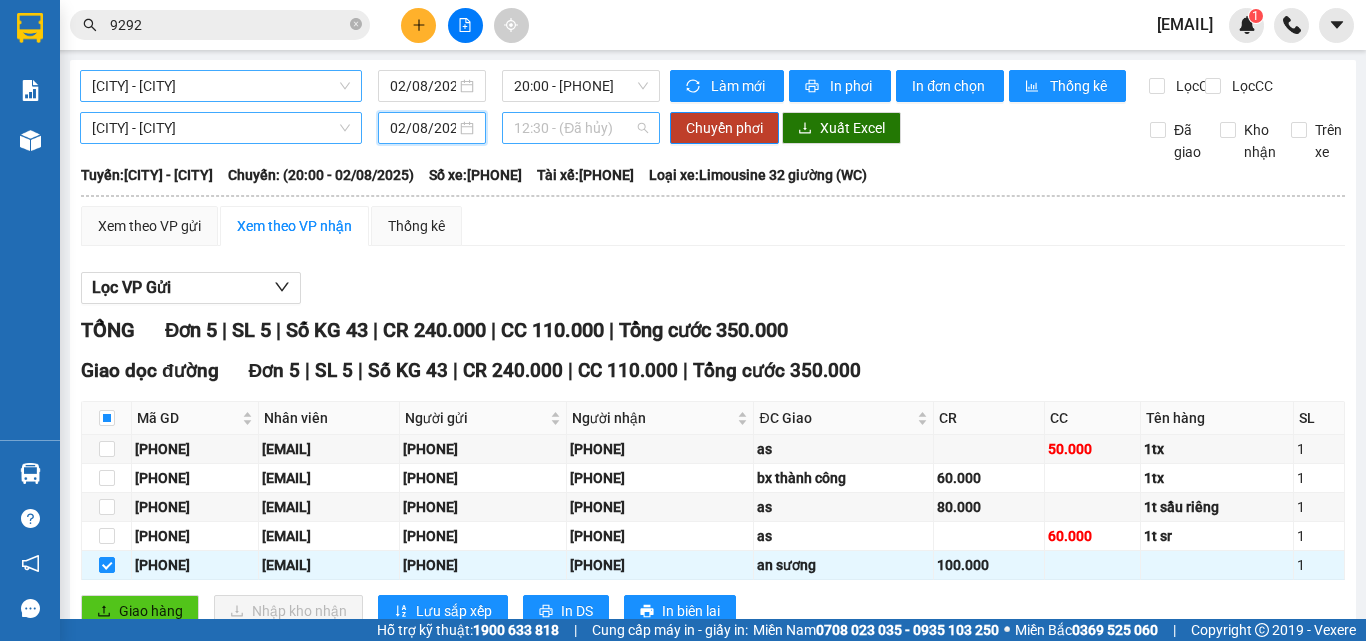click on "12:30     - (Đã hủy)" at bounding box center [581, 128] 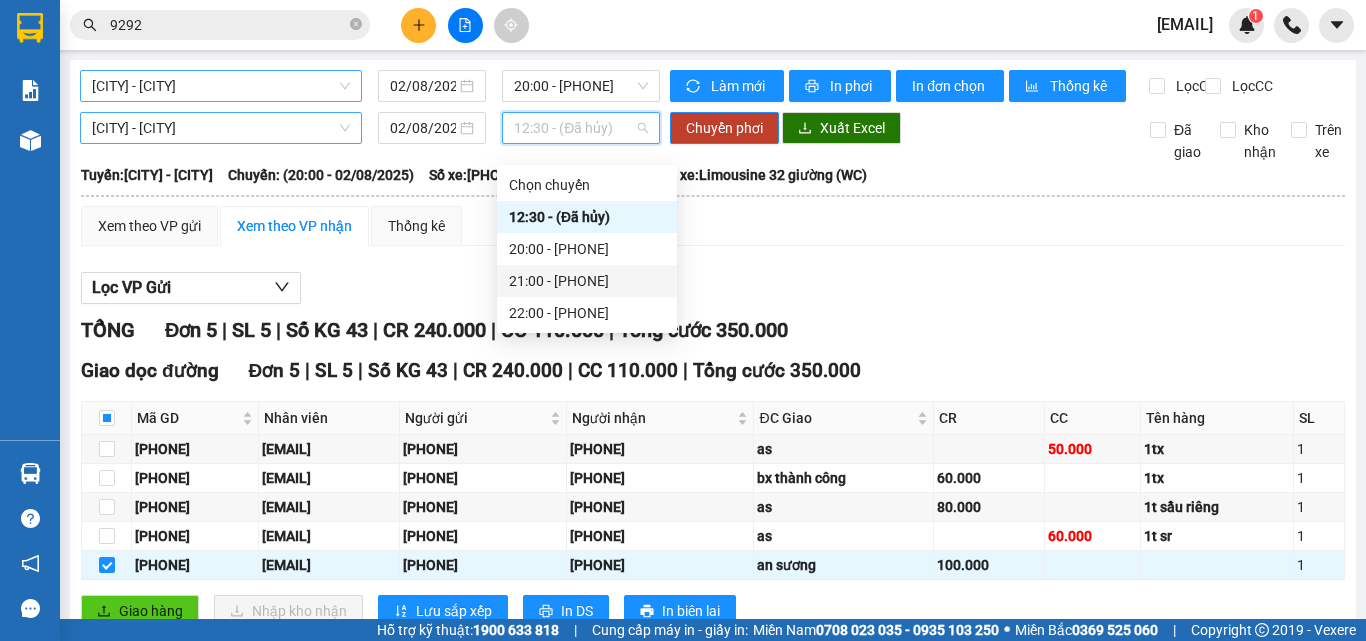 click on "[TIME] - [PHONE]" at bounding box center (587, 281) 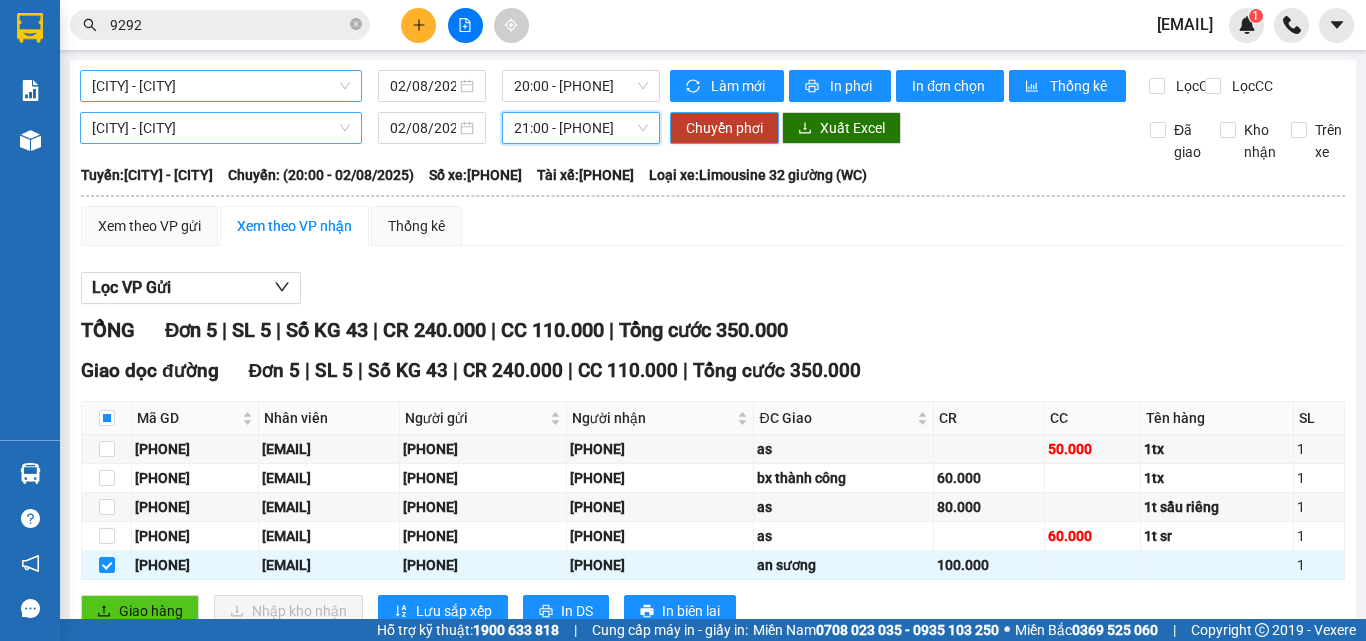 click on "Chuyển phơi" at bounding box center (724, 128) 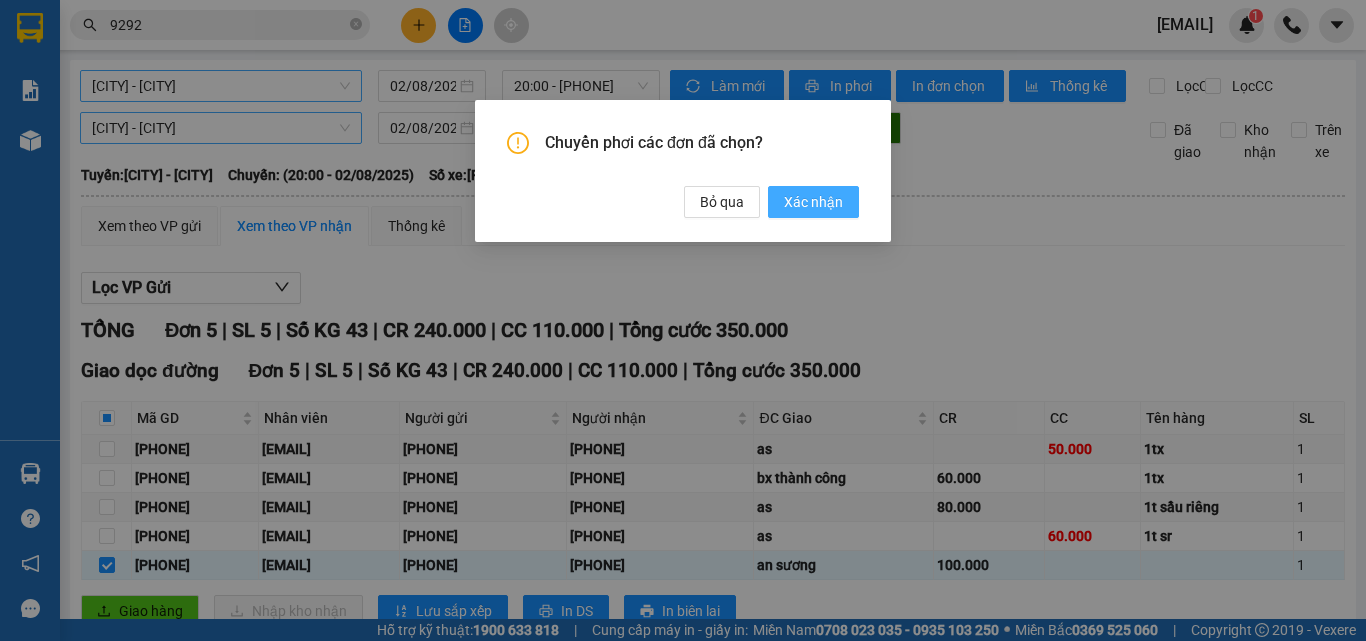 click on "Xác nhận" at bounding box center (813, 202) 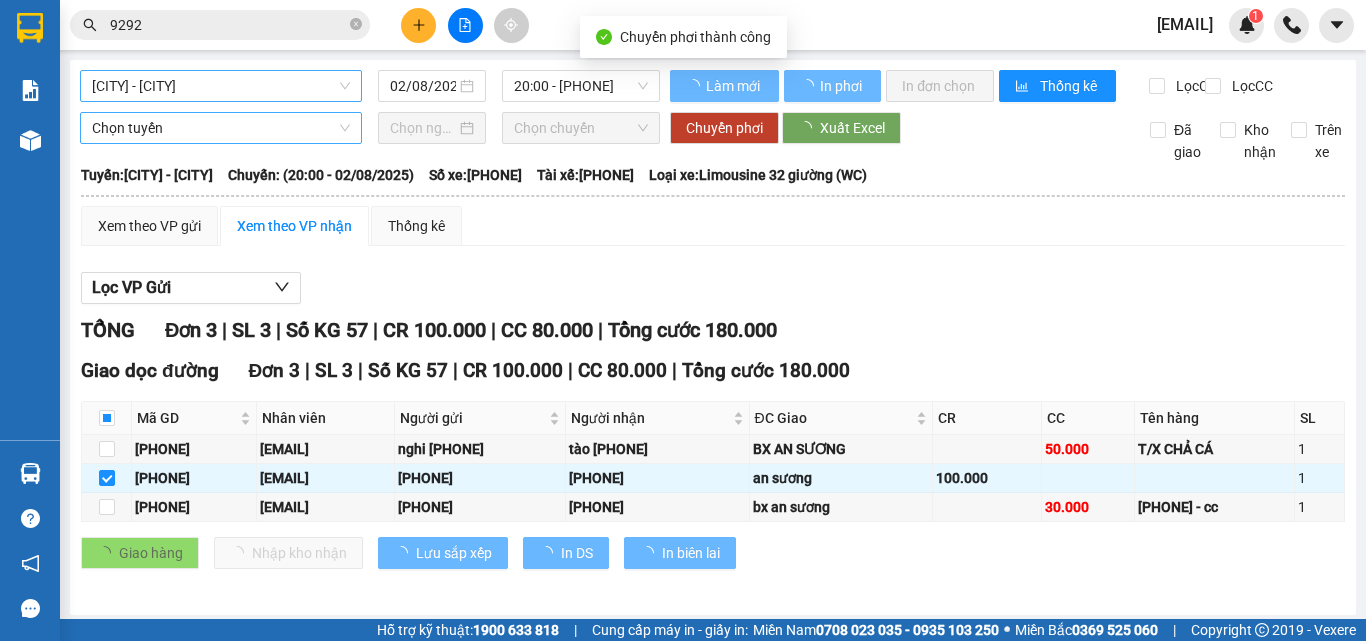 checkbox on "false" 